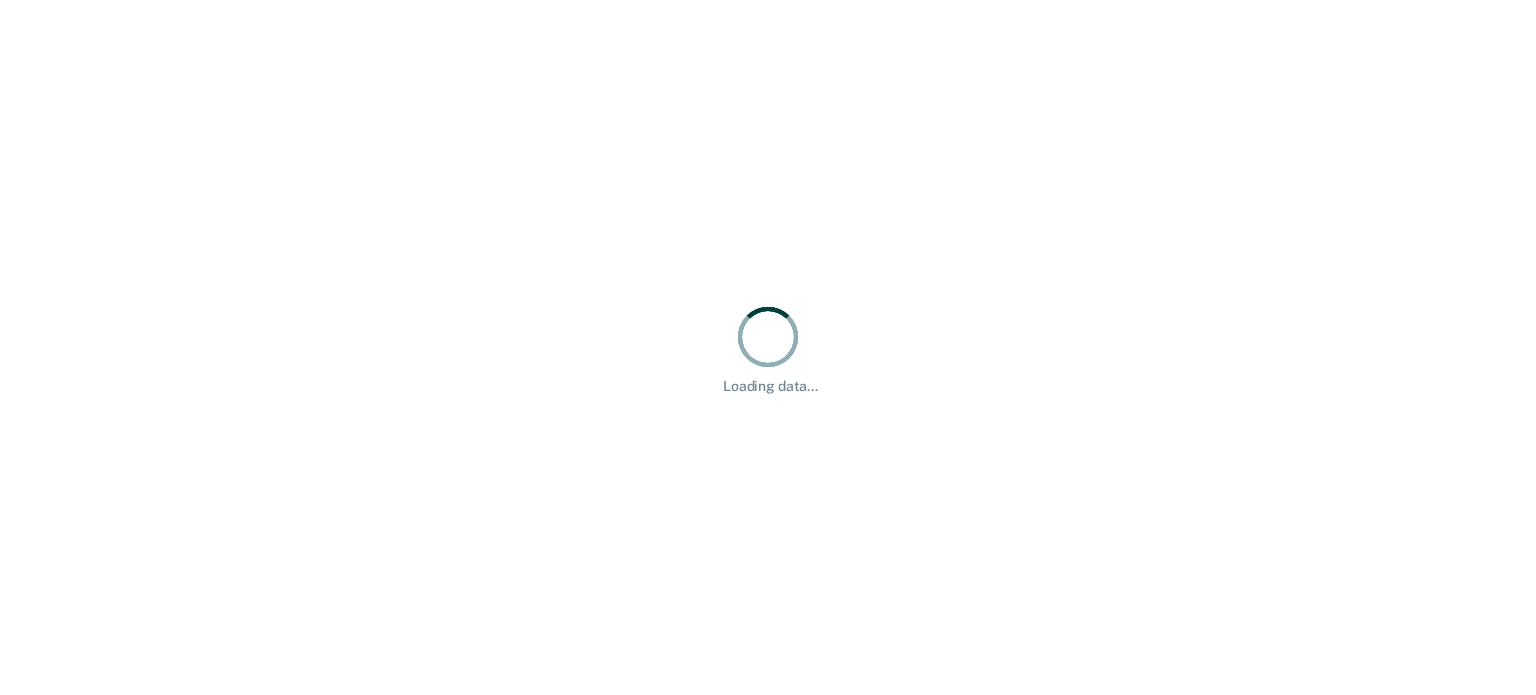 scroll, scrollTop: 0, scrollLeft: 0, axis: both 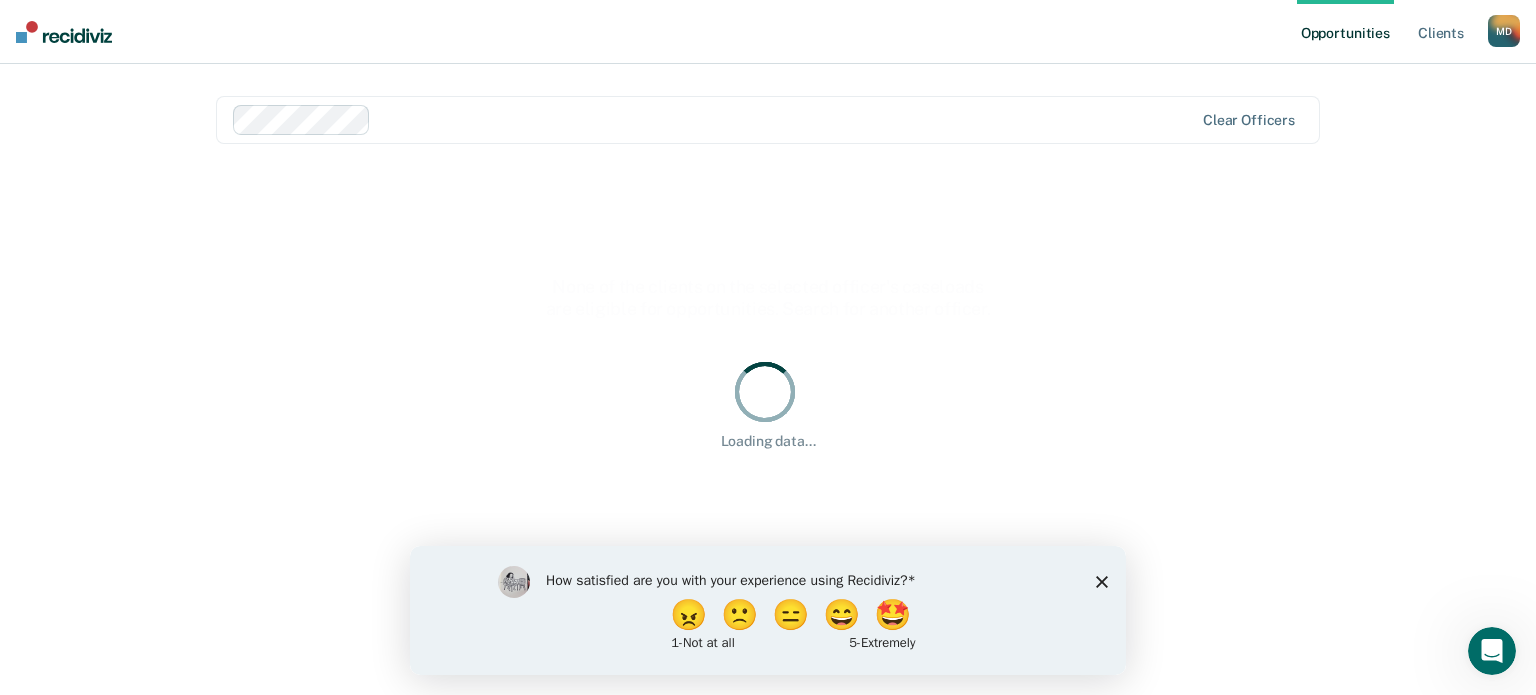 click 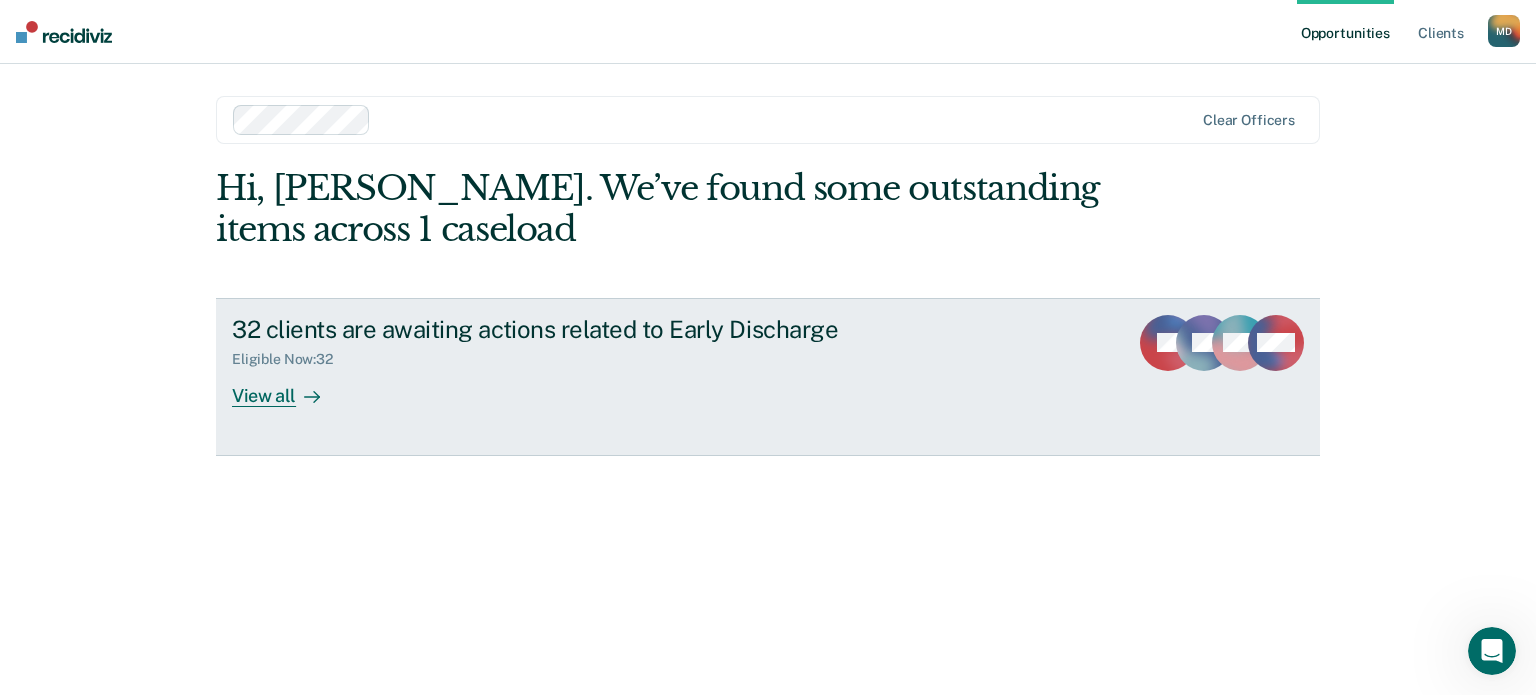 click at bounding box center (308, 395) 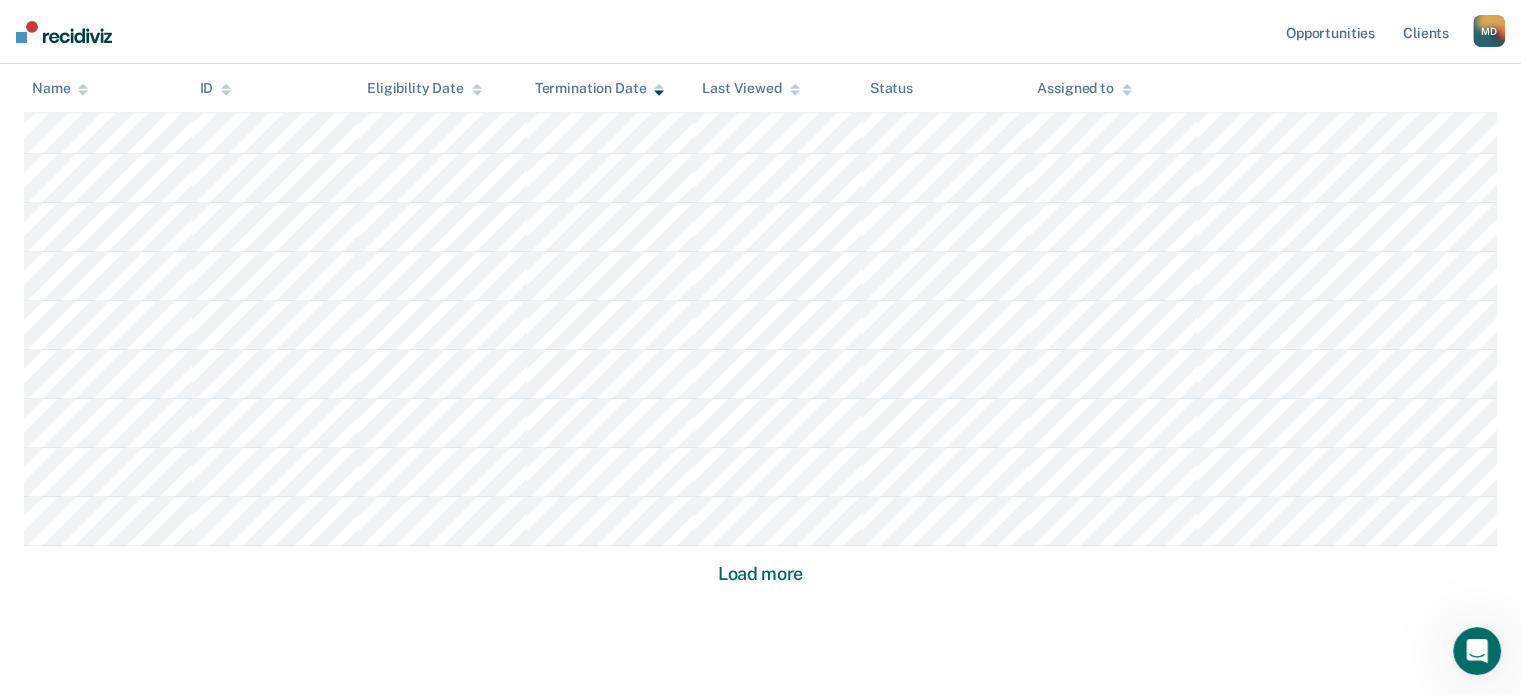 scroll, scrollTop: 1364, scrollLeft: 0, axis: vertical 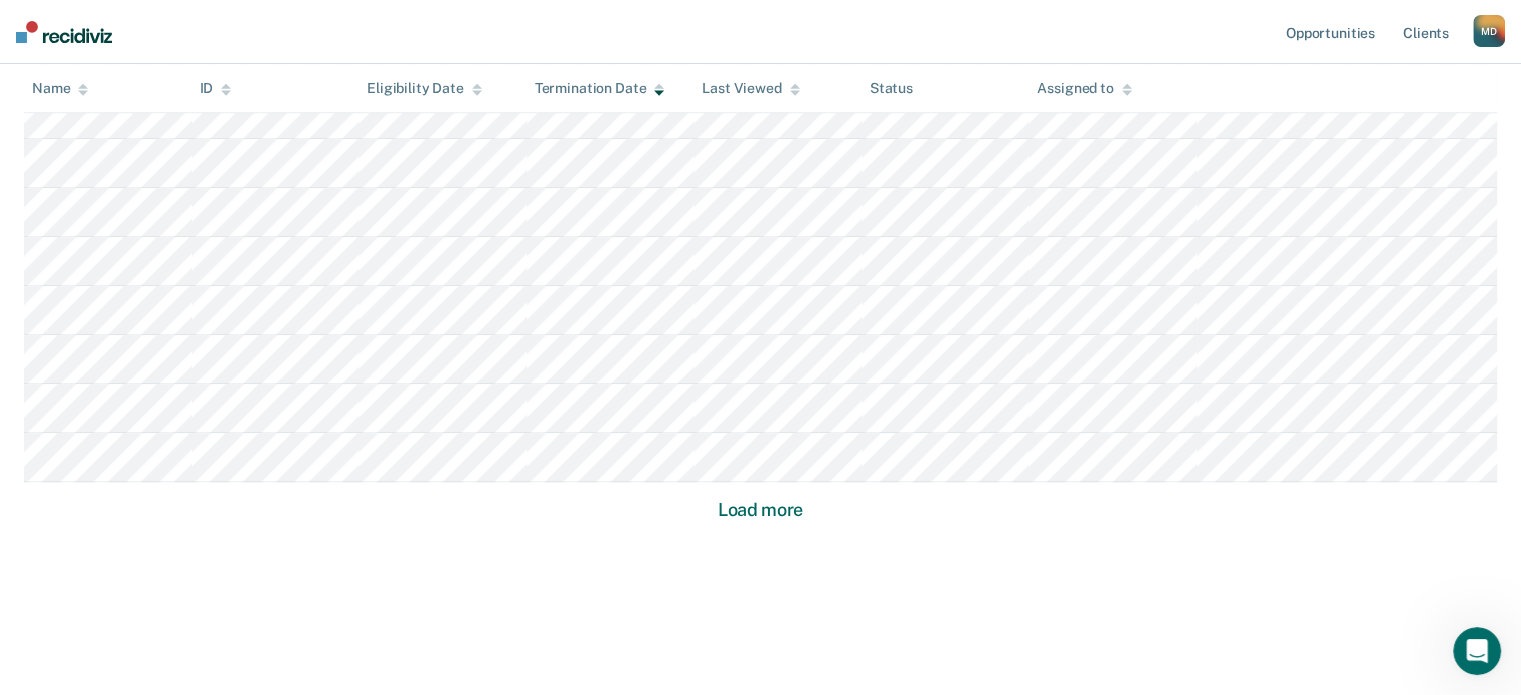 click on "Load more" at bounding box center [760, 510] 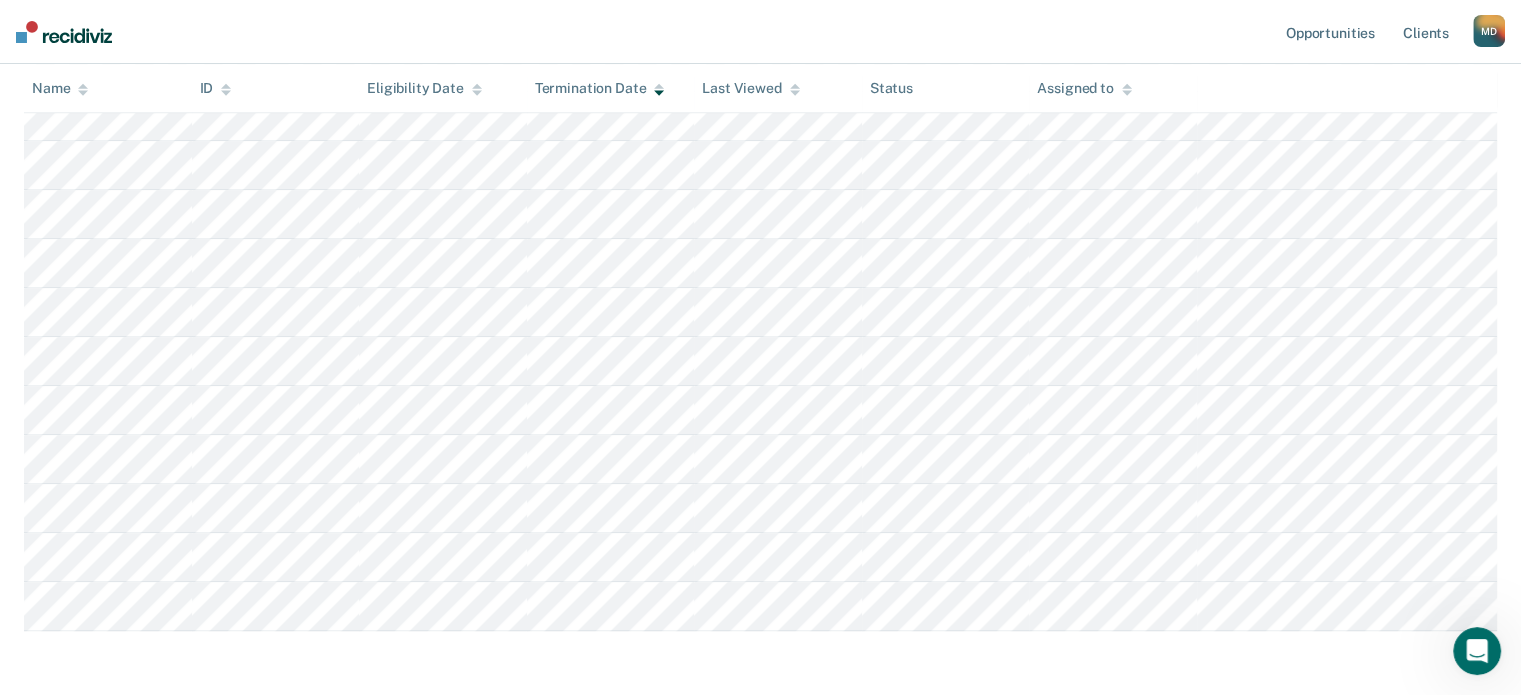 scroll, scrollTop: 1264, scrollLeft: 0, axis: vertical 